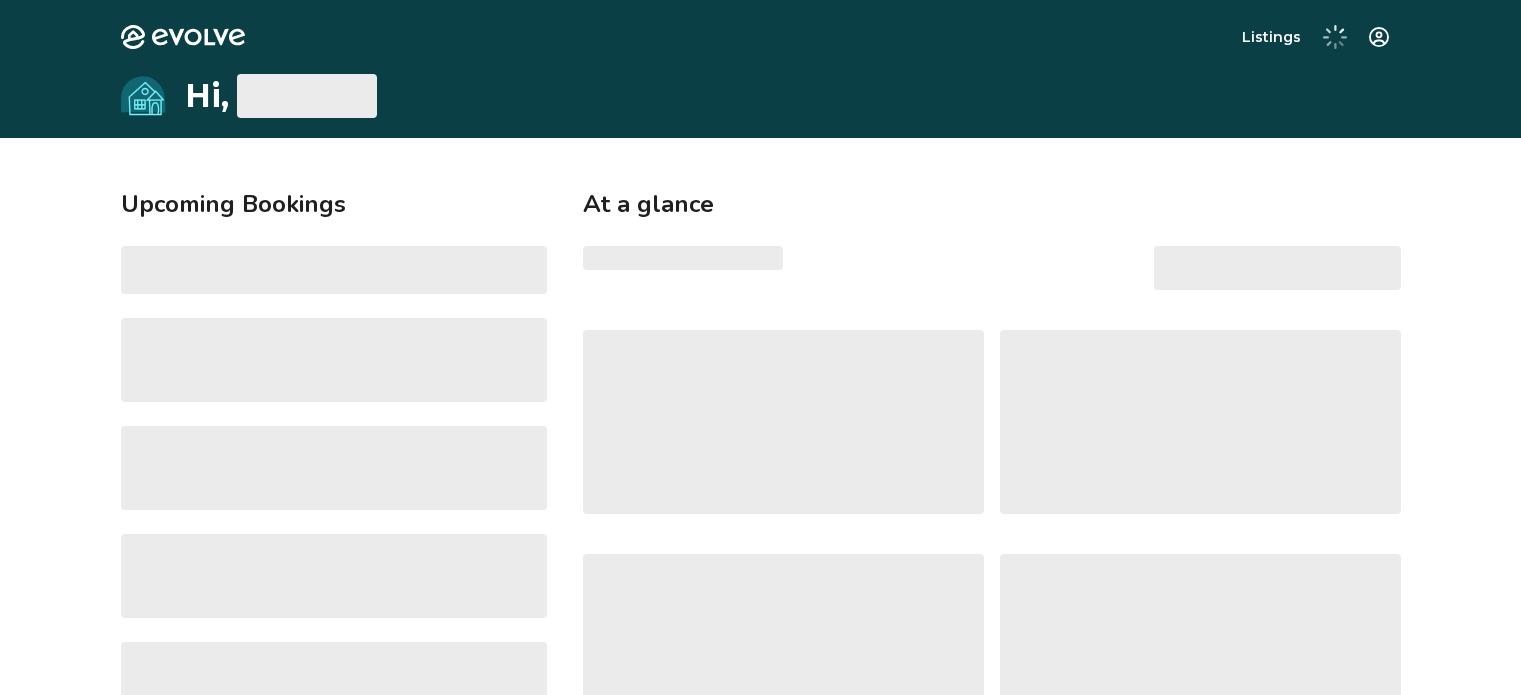 scroll, scrollTop: 0, scrollLeft: 0, axis: both 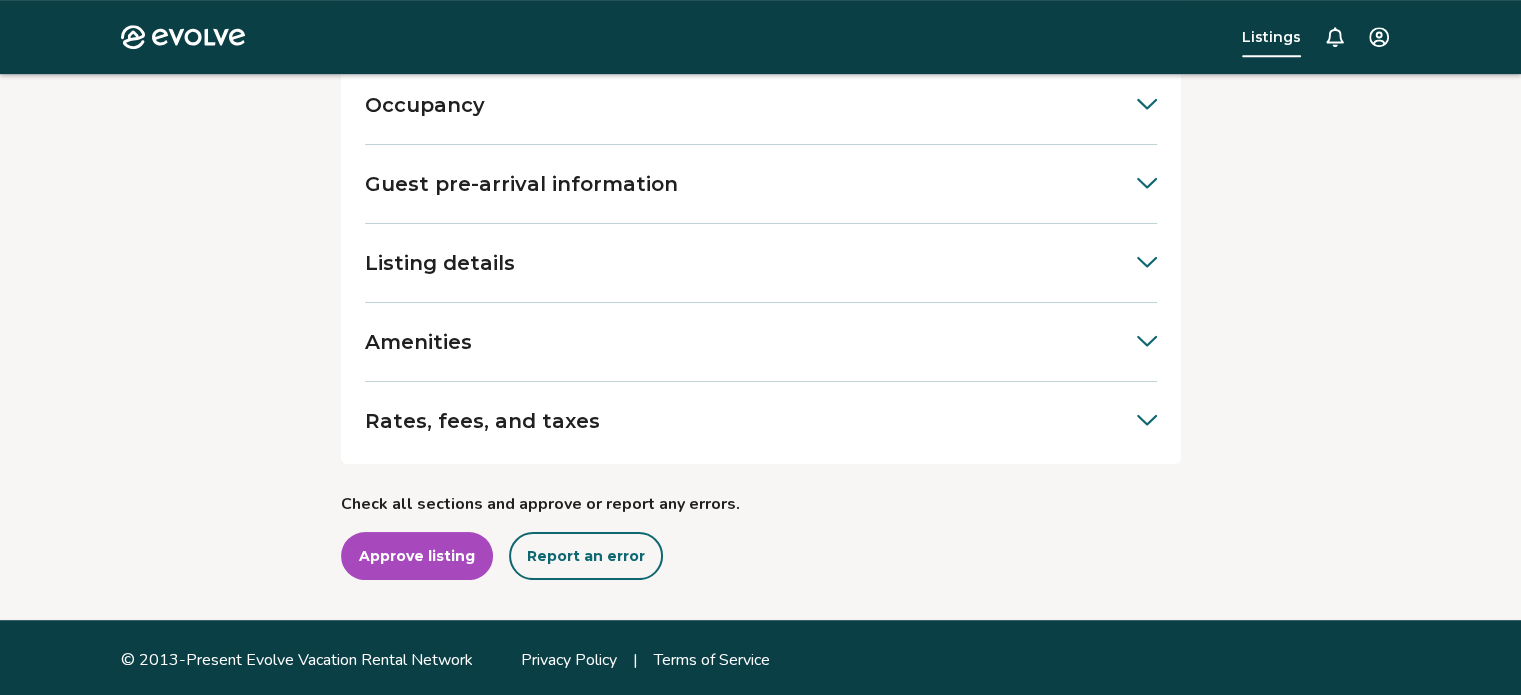click on "Rates, fees, and taxes" at bounding box center [761, 421] 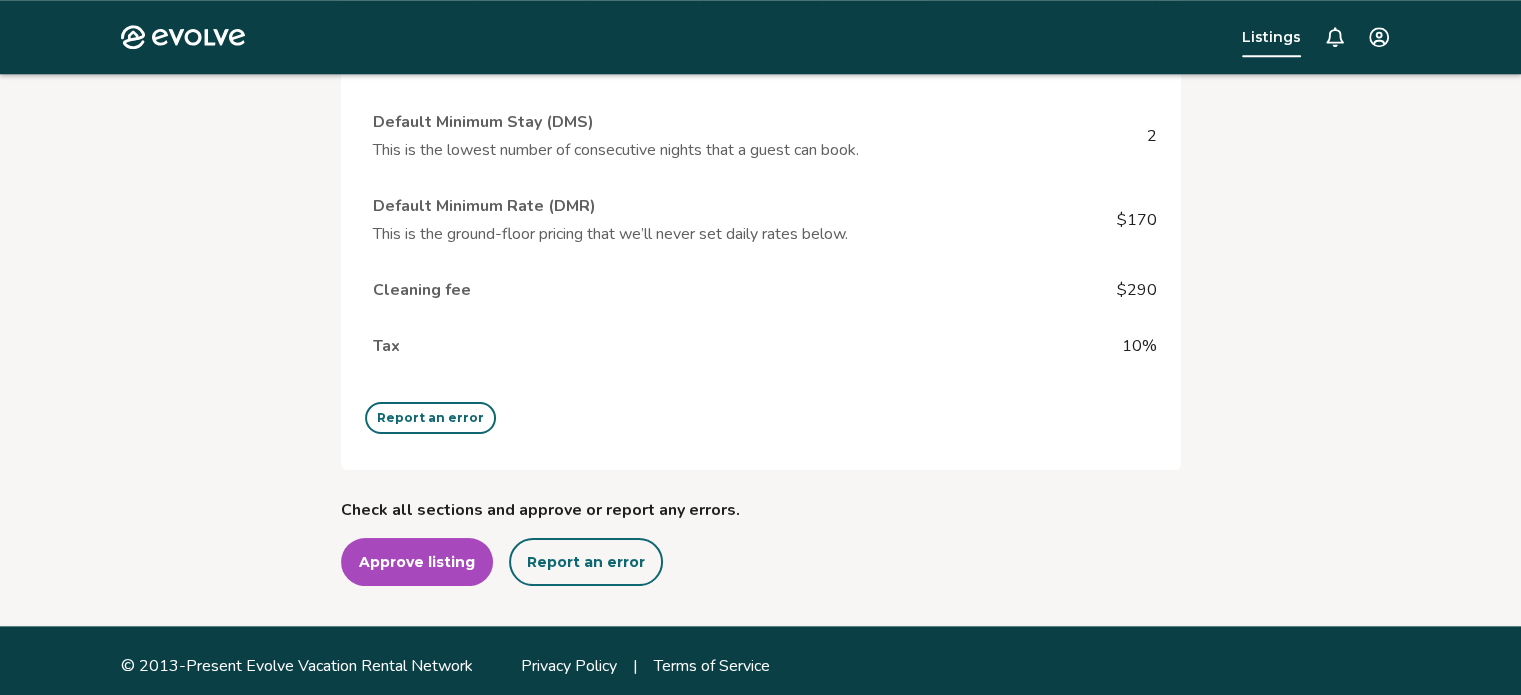 scroll, scrollTop: 2143, scrollLeft: 0, axis: vertical 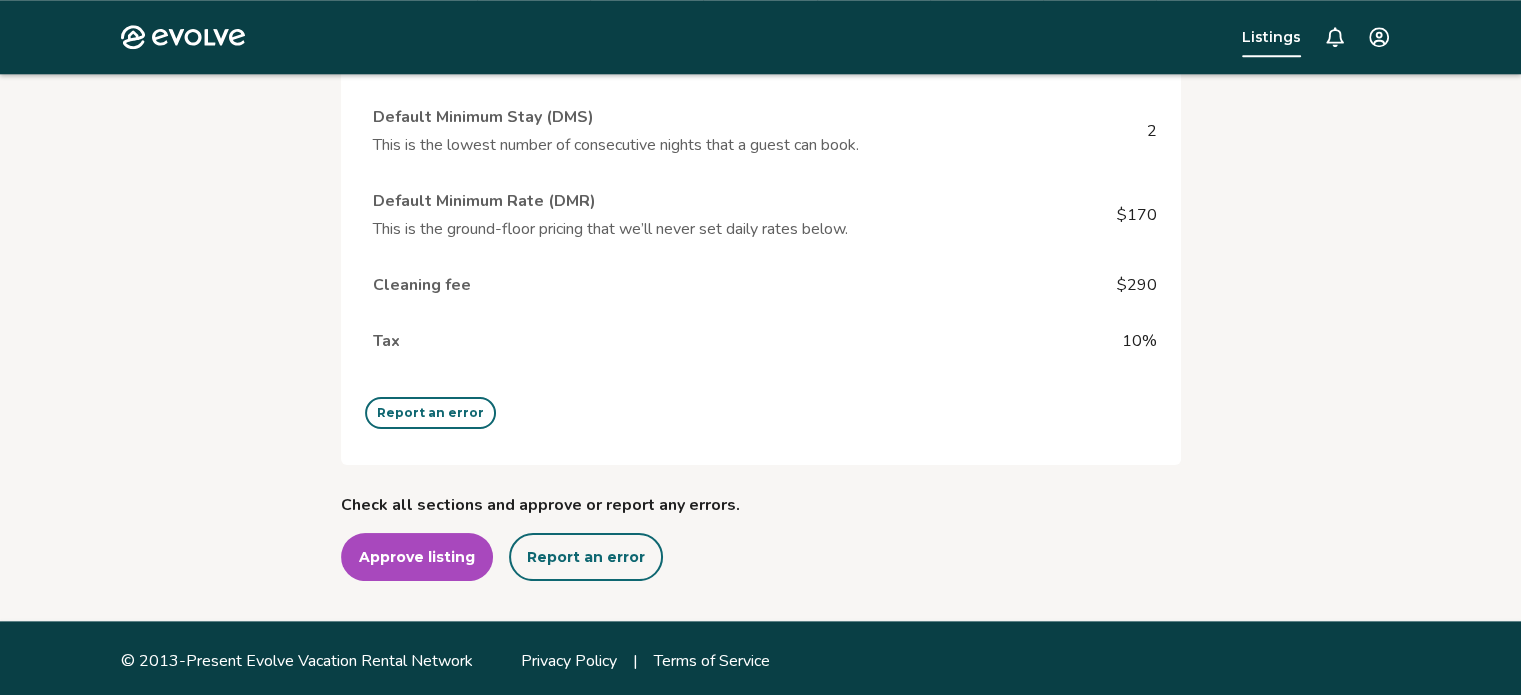 click on "Approve listing" at bounding box center [417, 557] 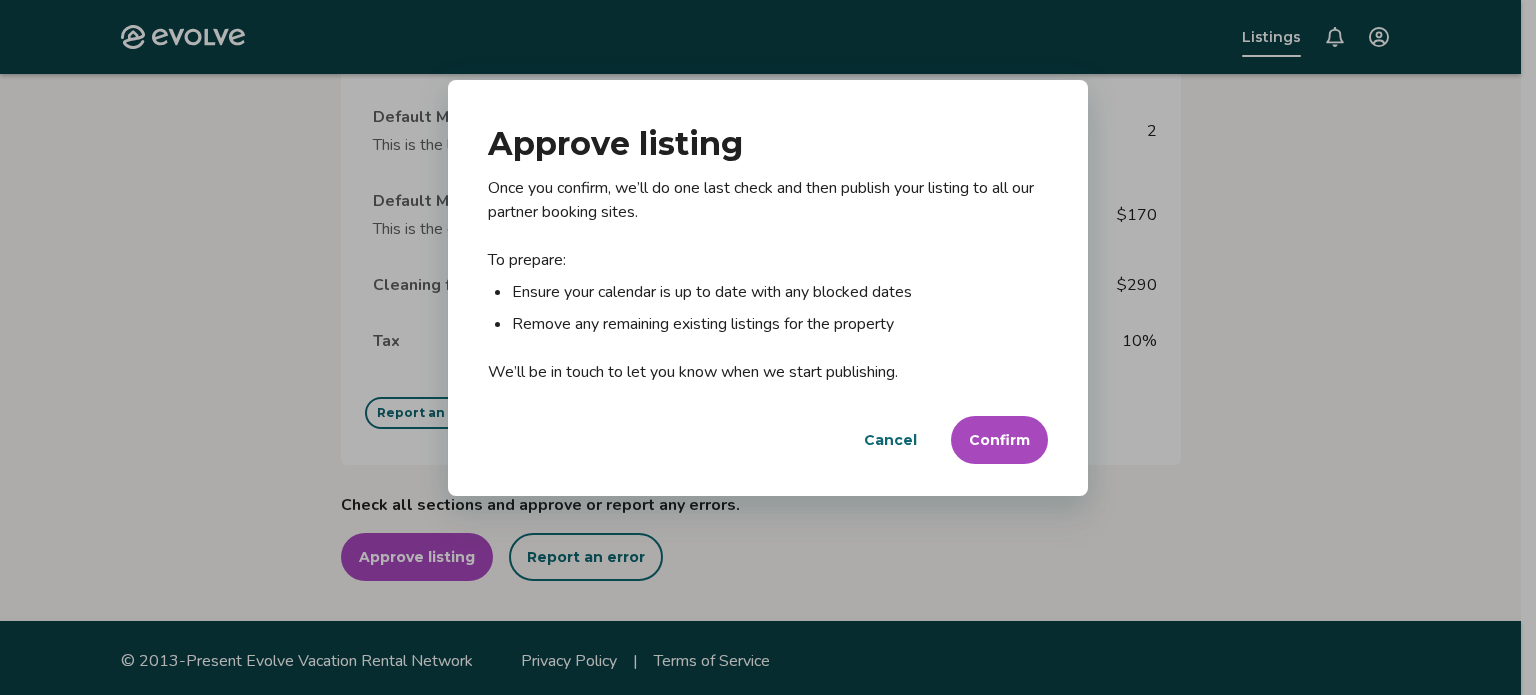 click on "Confirm" at bounding box center (999, 440) 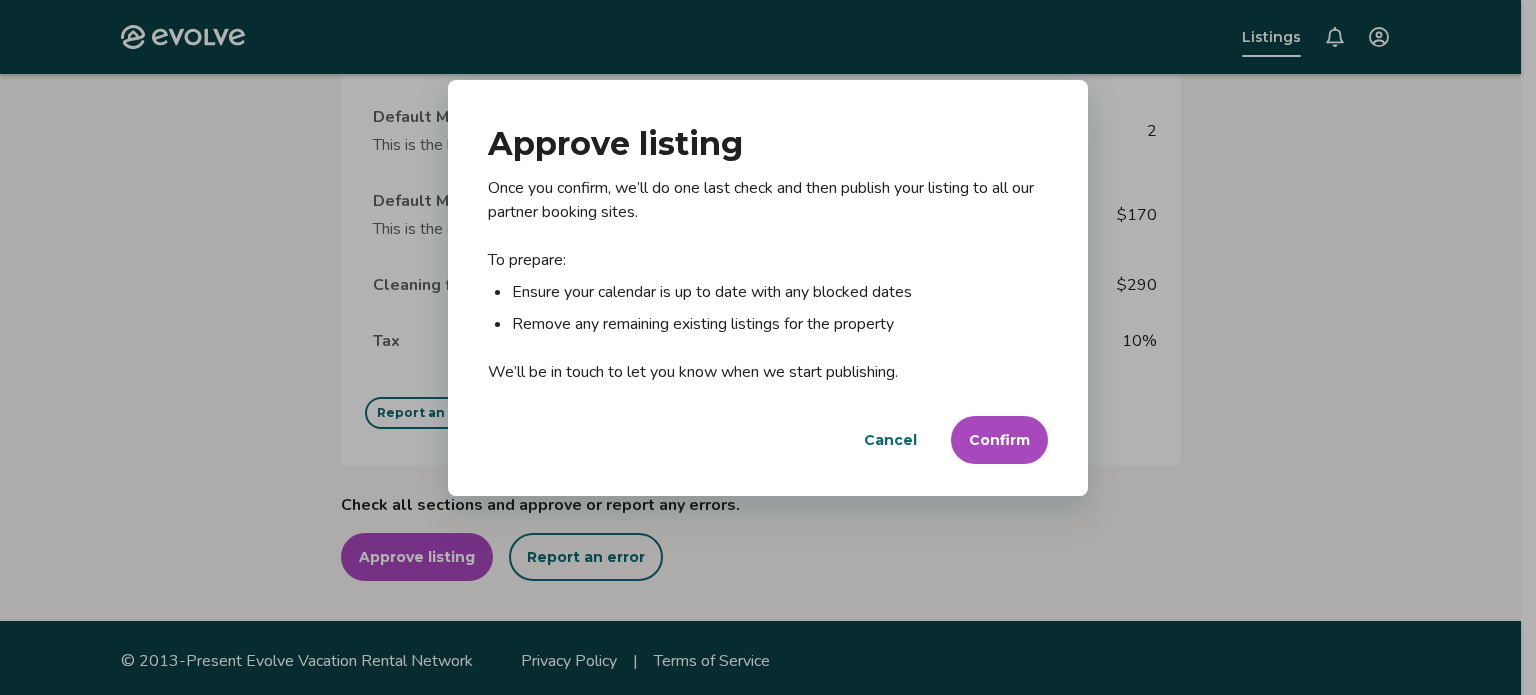 click on "Confirm" at bounding box center (999, 440) 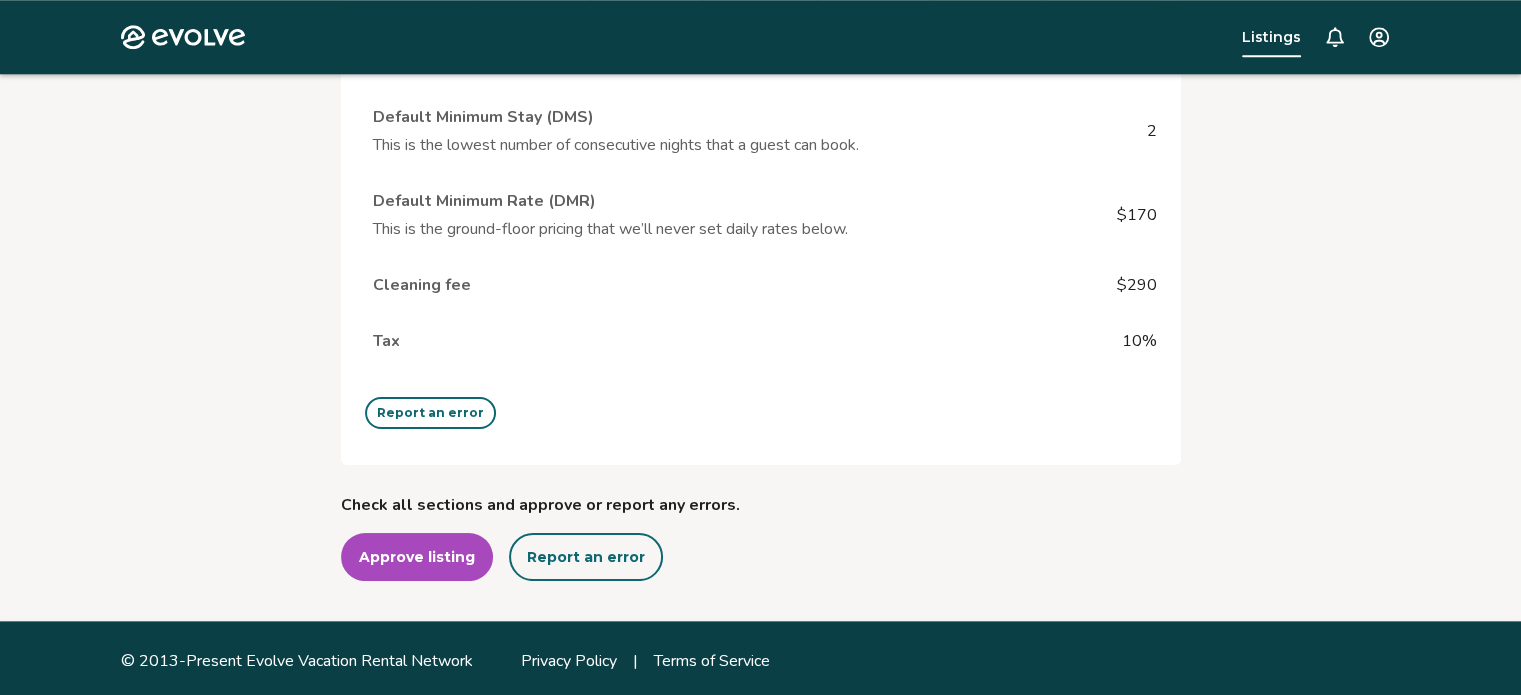 drag, startPoint x: 776, startPoint y: 542, endPoint x: 794, endPoint y: 543, distance: 18.027756 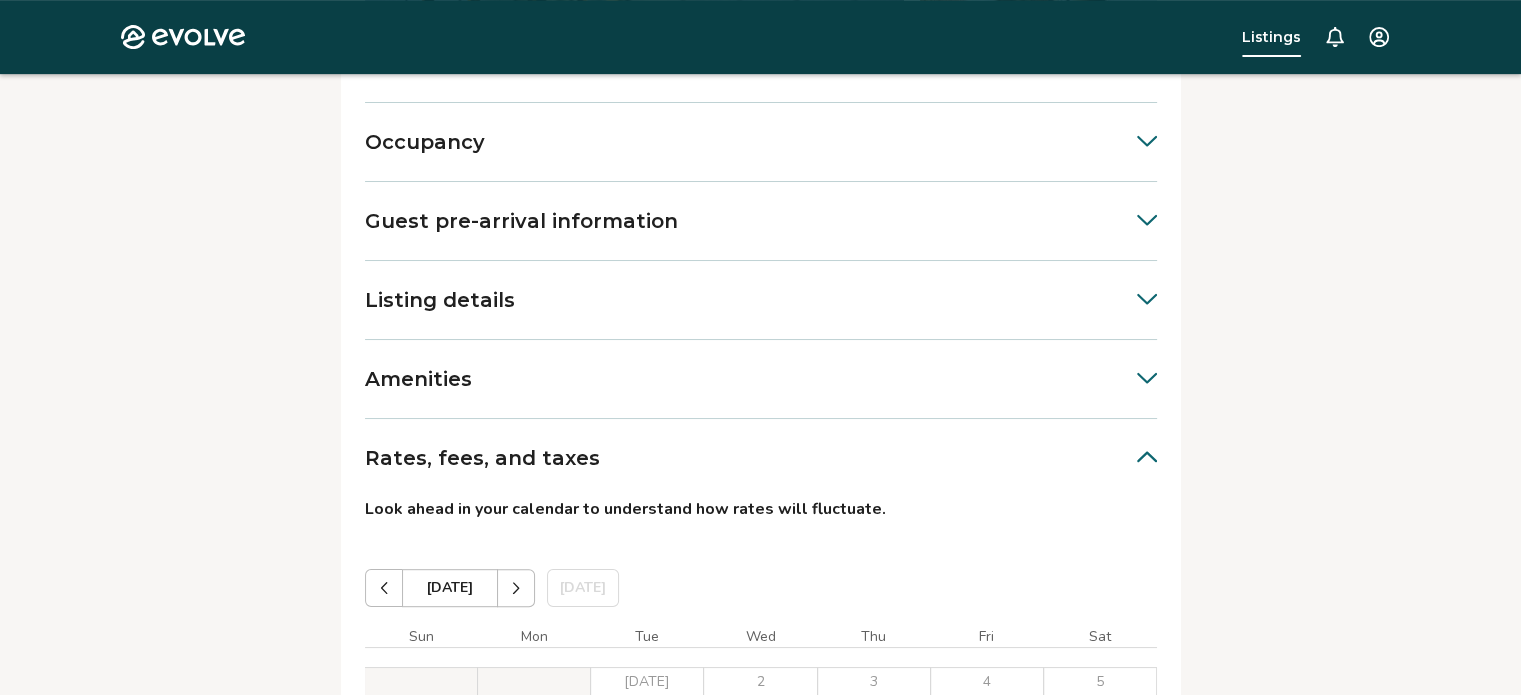 scroll, scrollTop: 843, scrollLeft: 0, axis: vertical 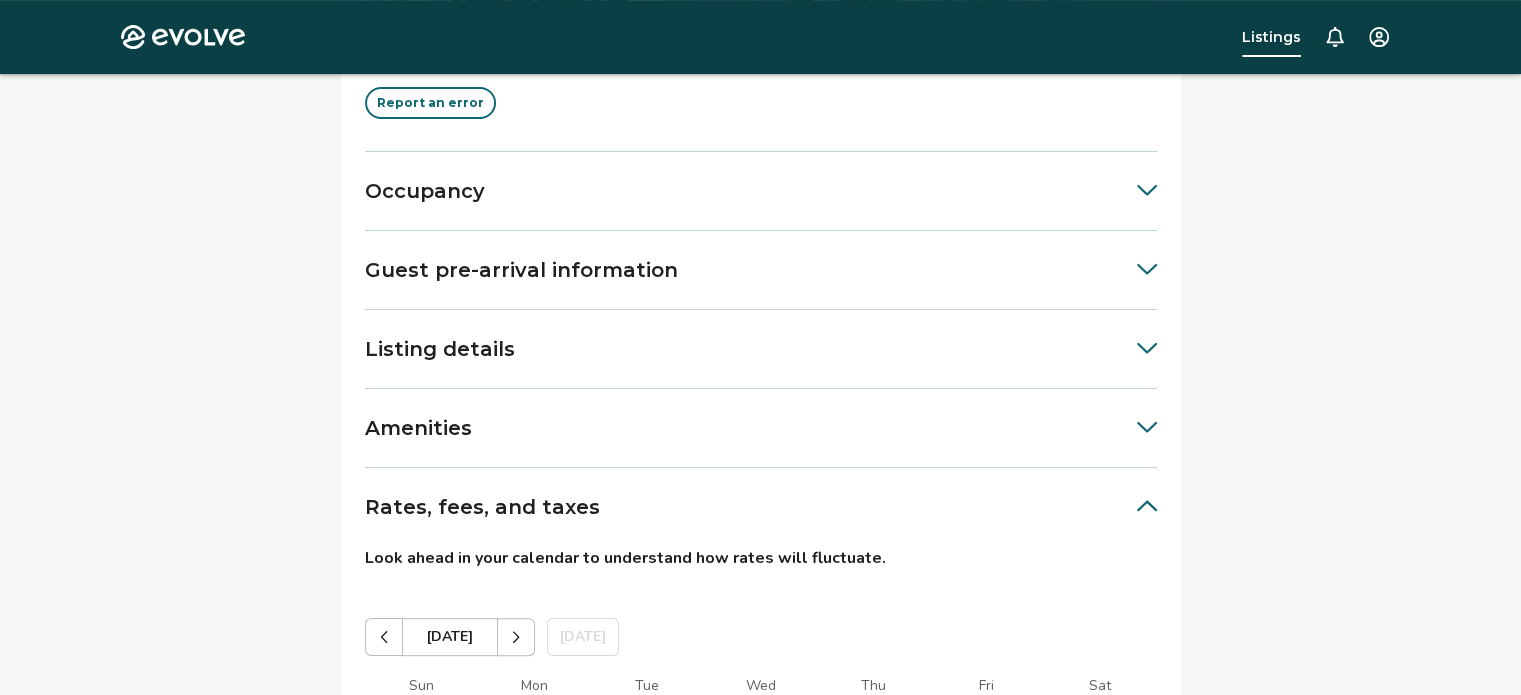 click on "Listings" at bounding box center [1271, 37] 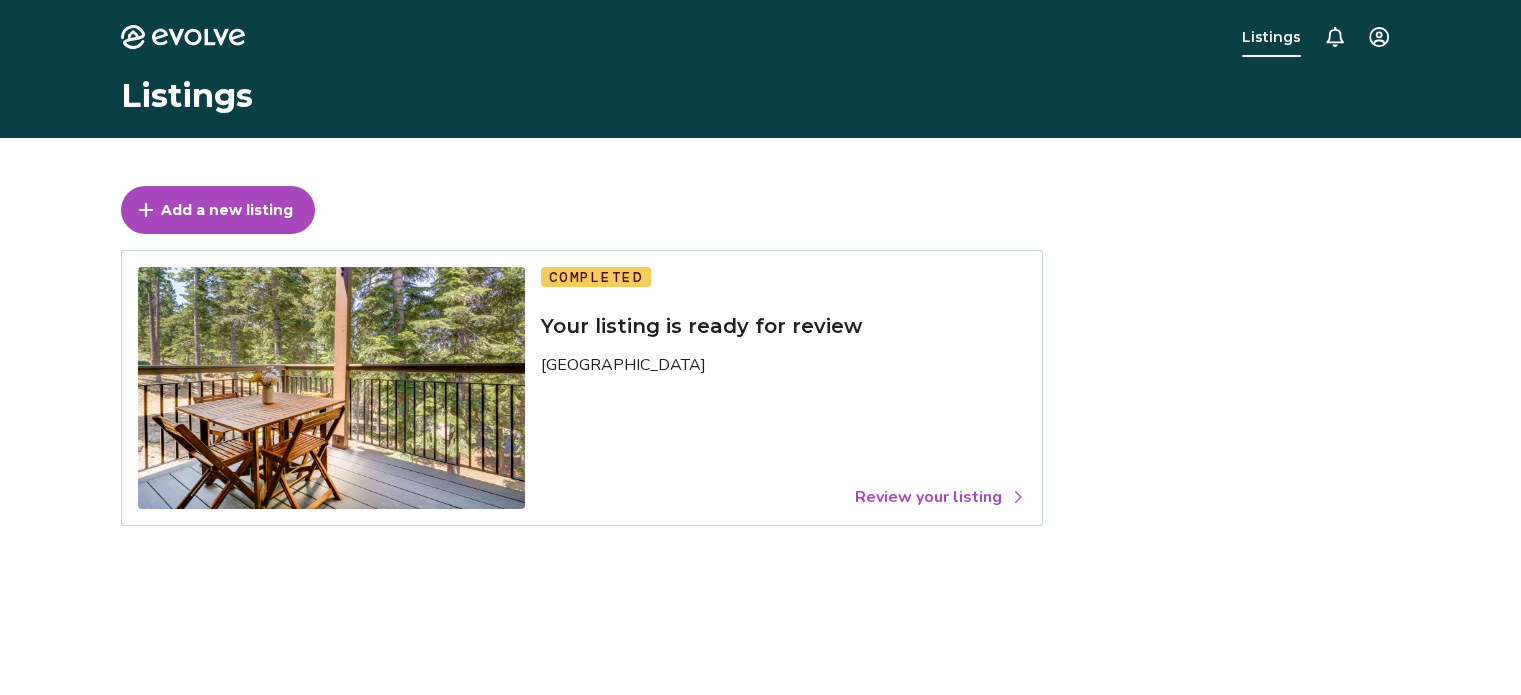 click on "Review your listing" at bounding box center (940, 497) 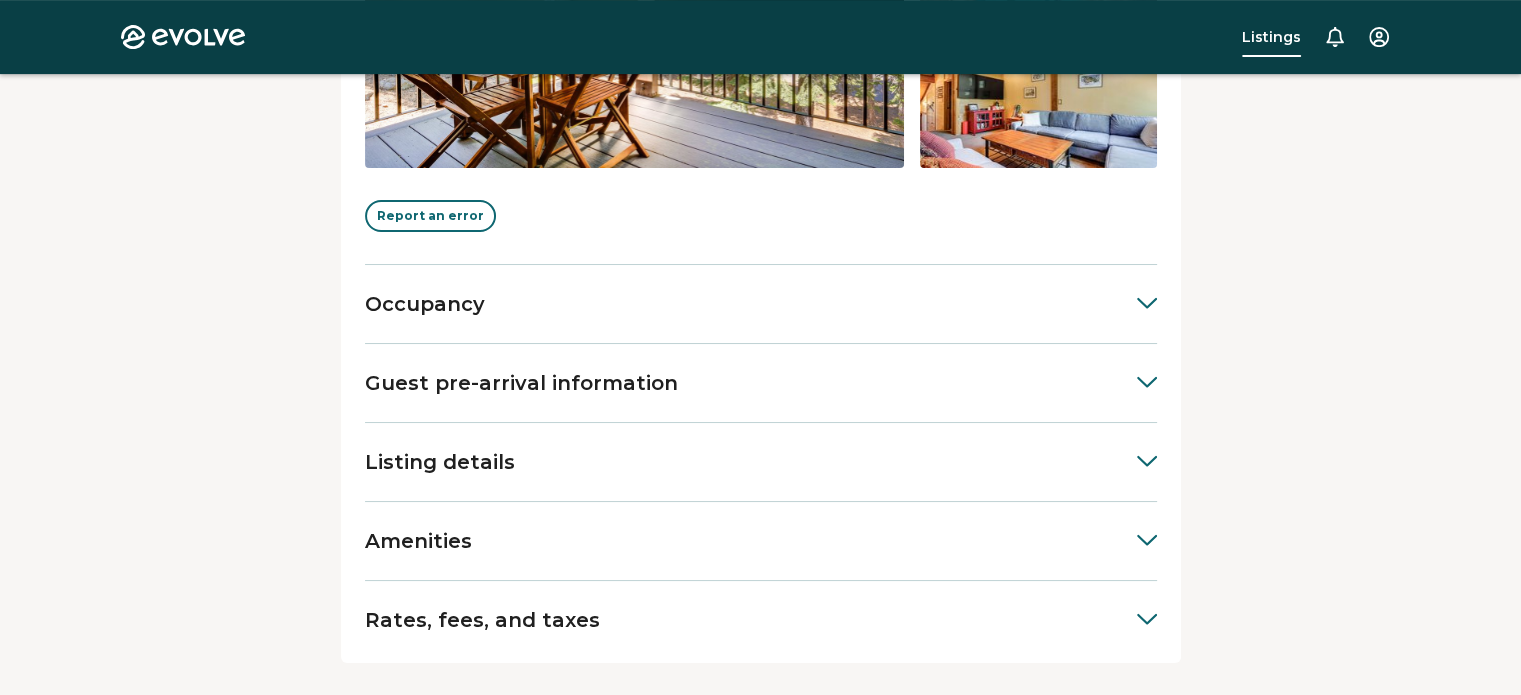 scroll, scrollTop: 729, scrollLeft: 0, axis: vertical 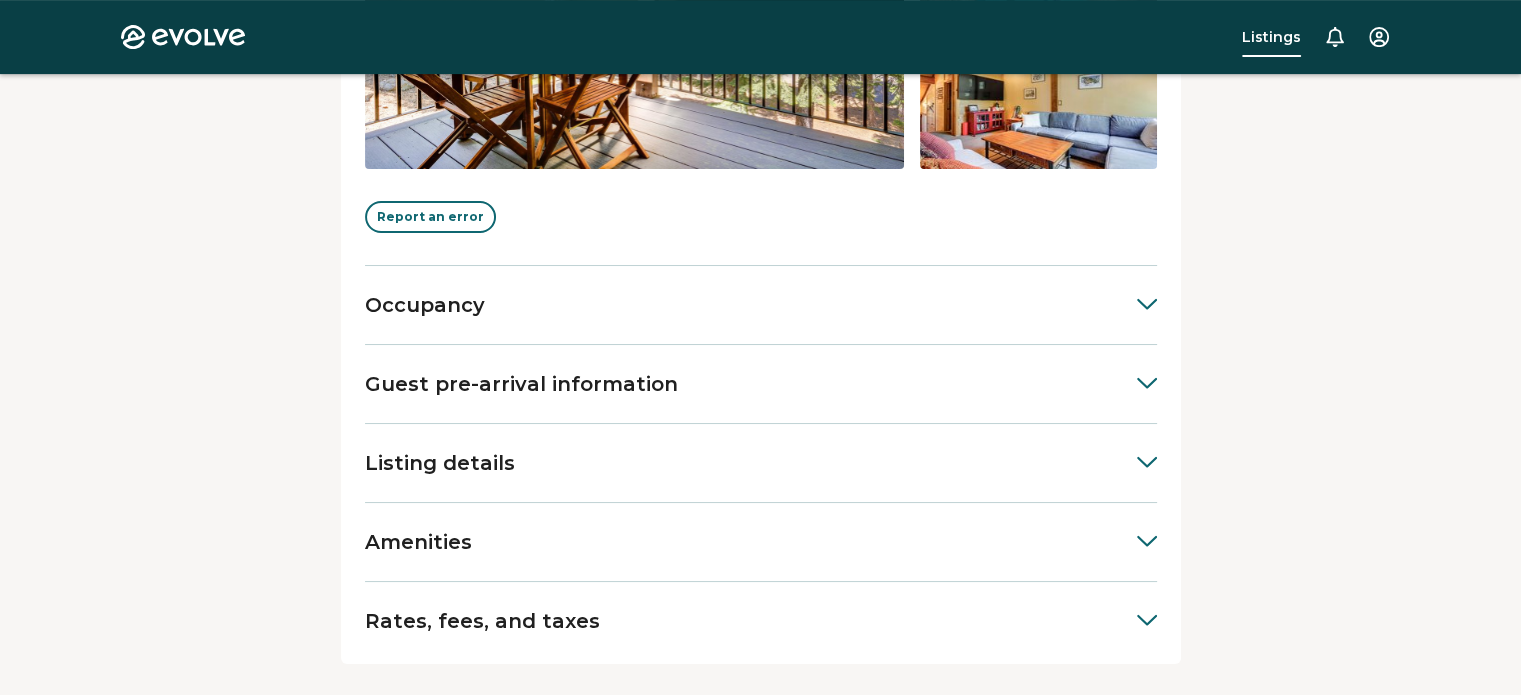 click 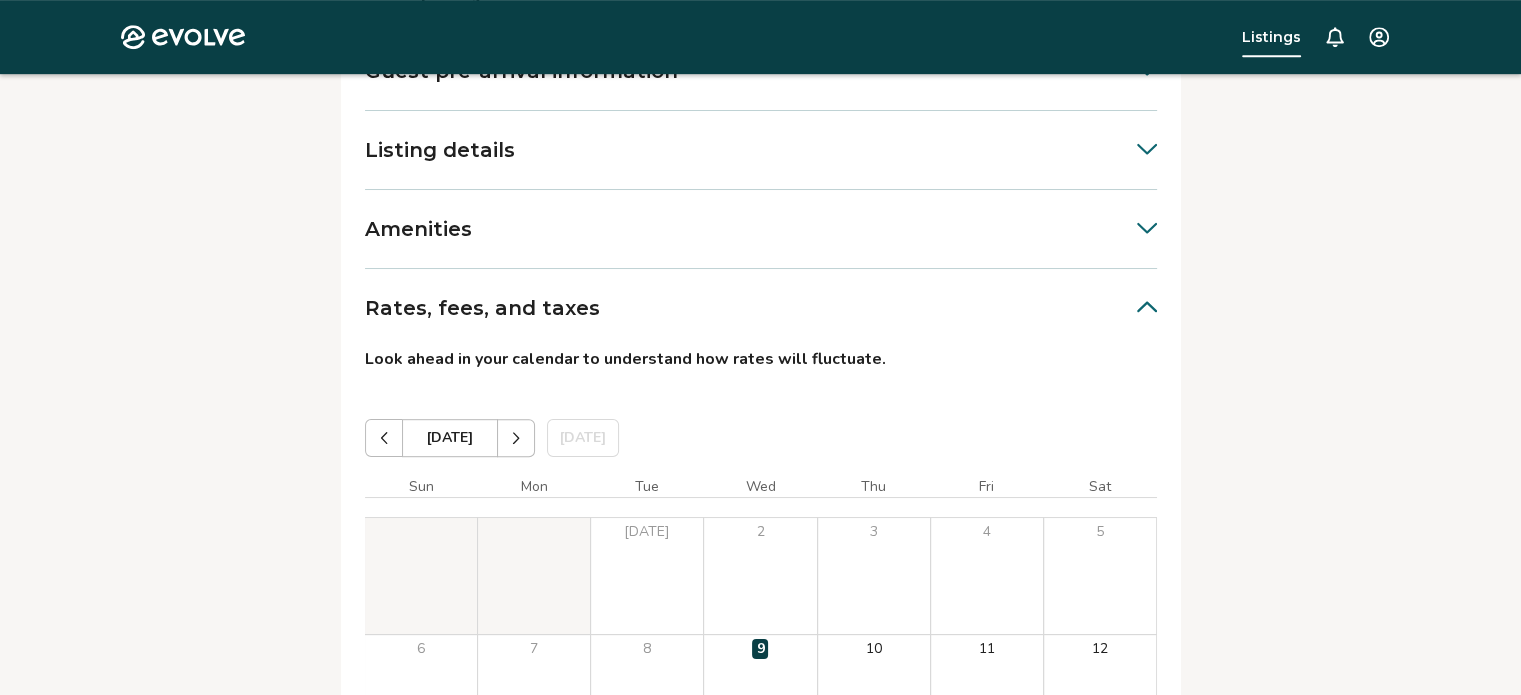 scroll, scrollTop: 1229, scrollLeft: 0, axis: vertical 